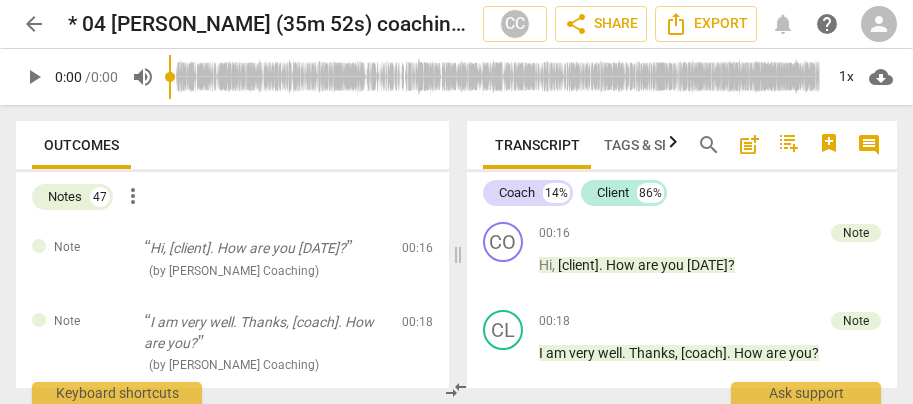 scroll, scrollTop: 0, scrollLeft: 0, axis: both 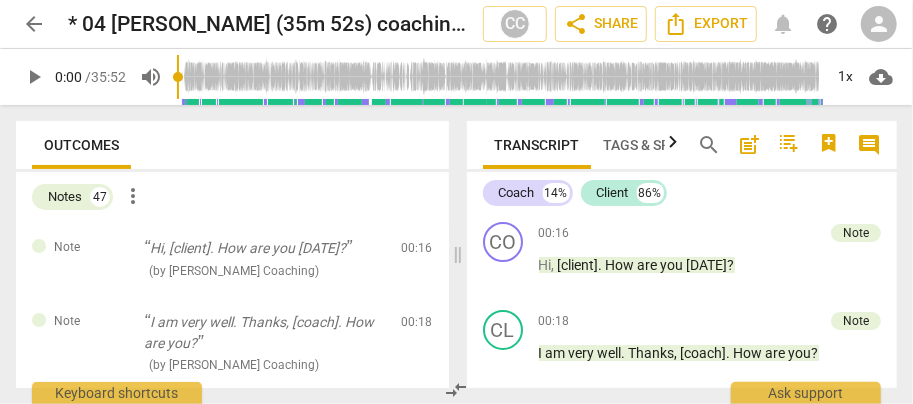 click on "cloud_download" at bounding box center (881, 77) 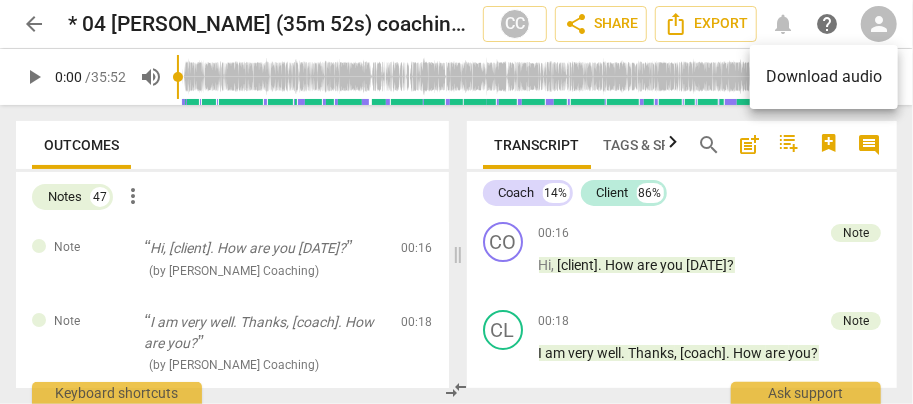 click on "Download audio" at bounding box center [824, 77] 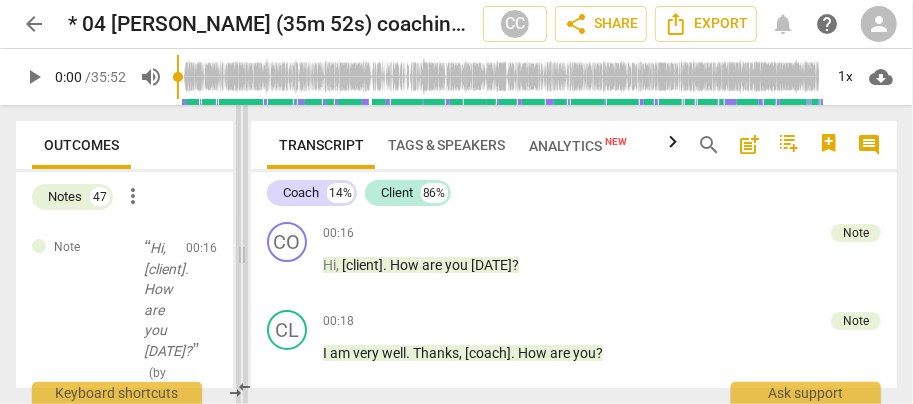 drag, startPoint x: 458, startPoint y: 260, endPoint x: 242, endPoint y: 268, distance: 216.1481 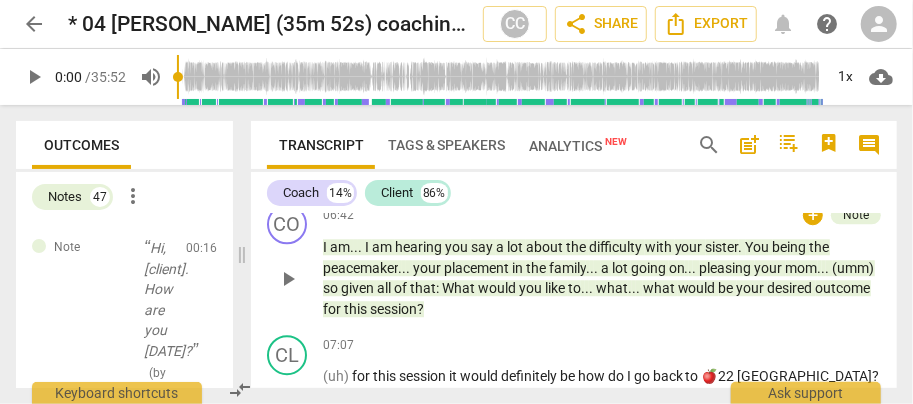scroll, scrollTop: 2066, scrollLeft: 0, axis: vertical 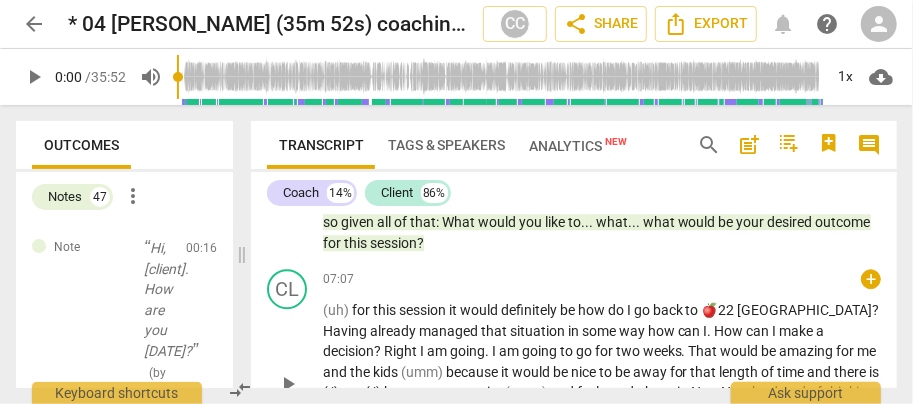click on "07:07 + keyboard_arrow_right" at bounding box center [602, 279] 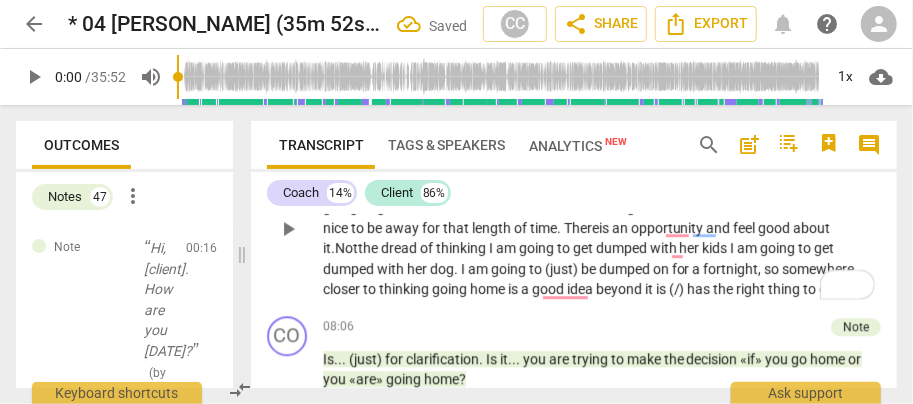 scroll, scrollTop: 2211, scrollLeft: 0, axis: vertical 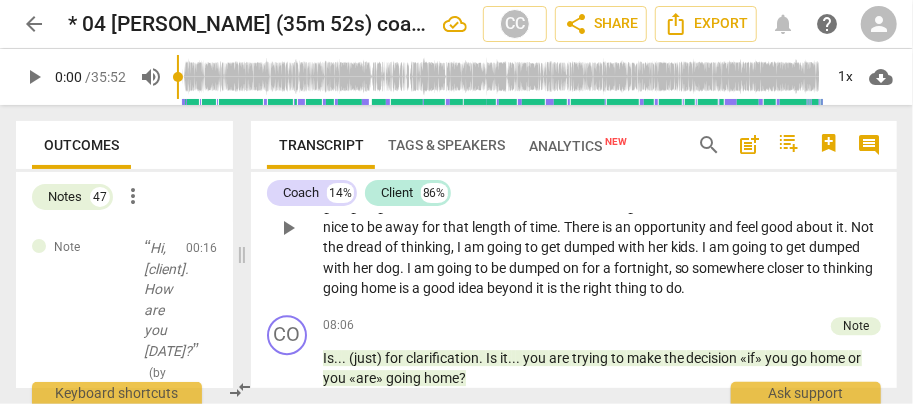 click on "opportunity" at bounding box center [672, 227] 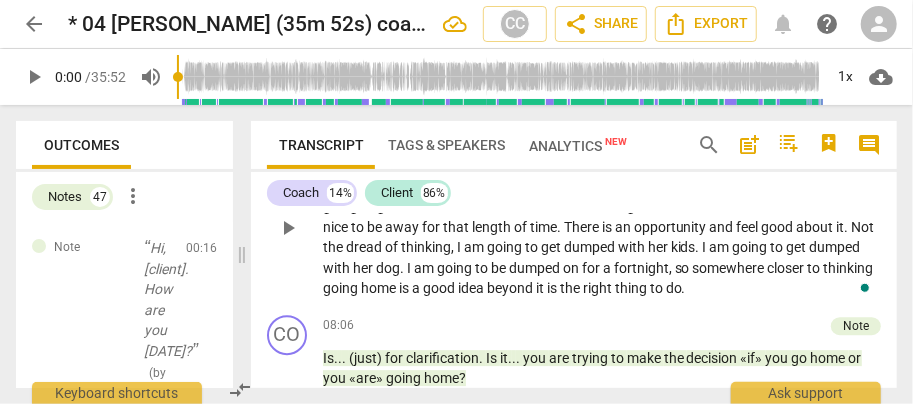type 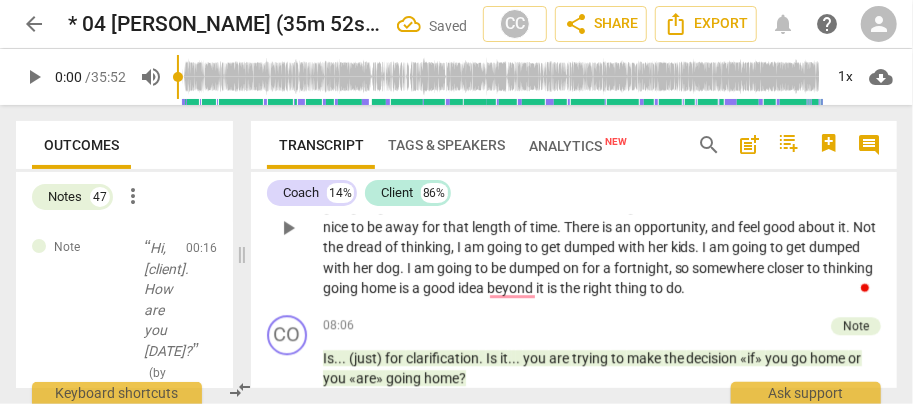 click on "idea" at bounding box center [472, 288] 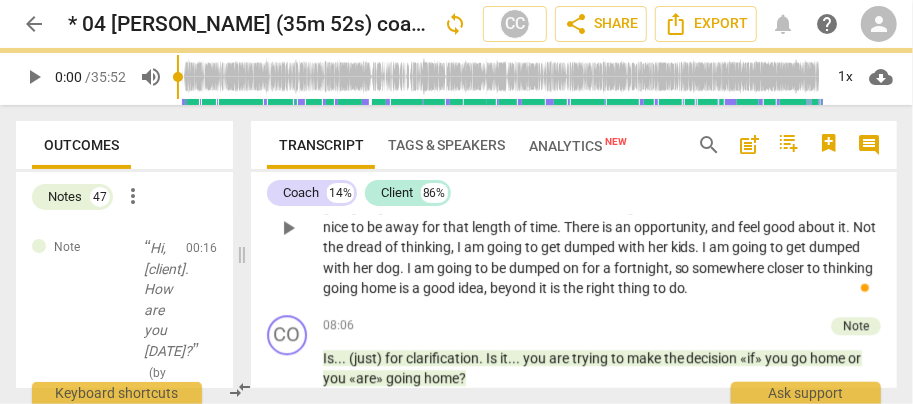 scroll, scrollTop: 2278, scrollLeft: 0, axis: vertical 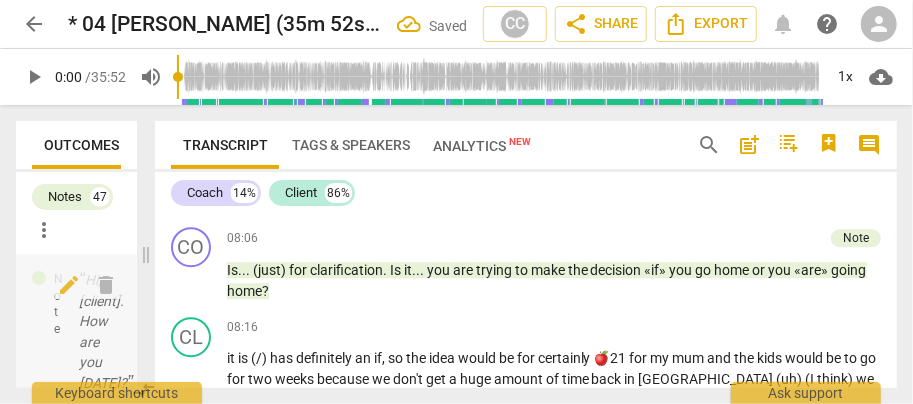 drag, startPoint x: 238, startPoint y: 258, endPoint x: 142, endPoint y: 263, distance: 96.13012 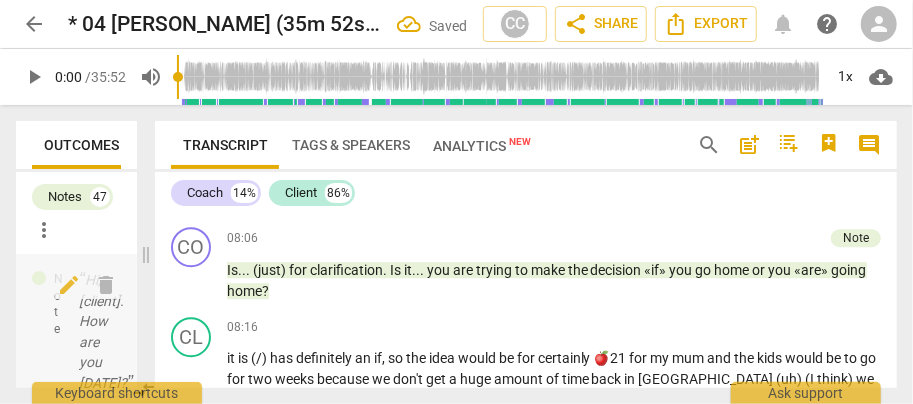 click at bounding box center (146, 254) 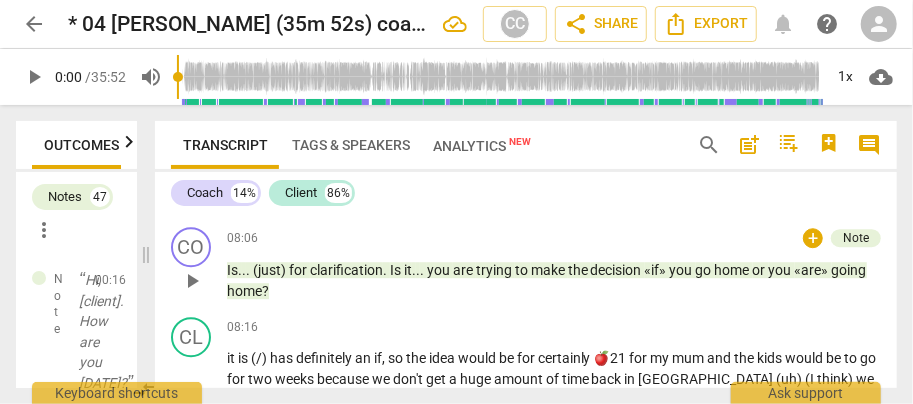 scroll, scrollTop: 2180, scrollLeft: 0, axis: vertical 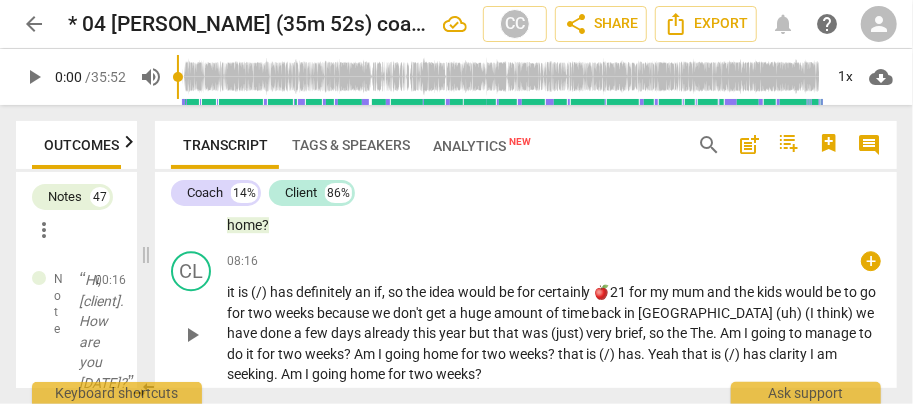 click on "it" at bounding box center (232, 292) 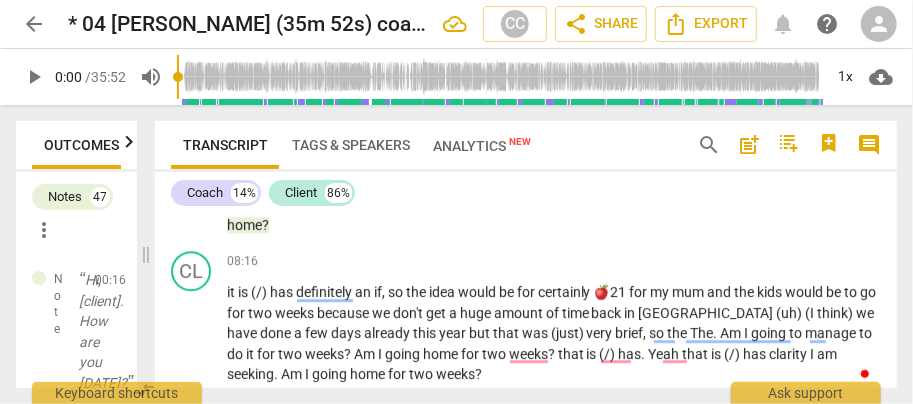 type 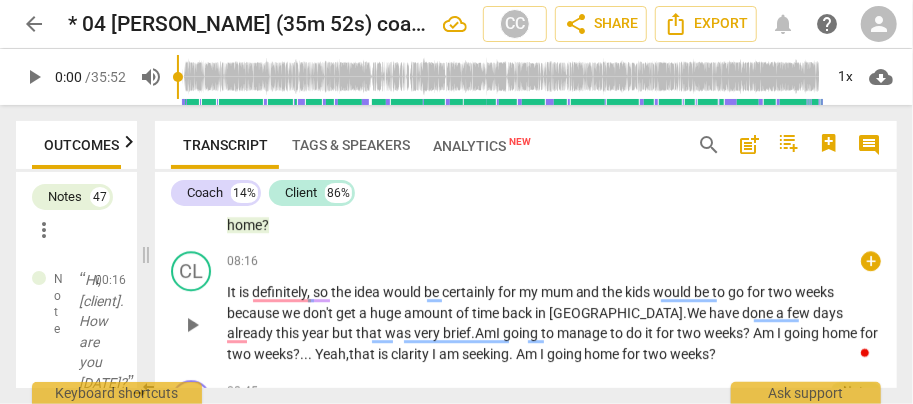 click on "It   is   definitely ,   so   the   idea   would   be   certainly   for   my   mum   and   the   kids   would   be   to   go   for   two   weeks   because   we   don't   get   a   huge   amount   of   time   back   in   Perth.  W e   have   done   a   few   days   already   this   year   but   that   was   very   brief.  A m  I   going   to   manage   to   do   it   for   two   weeks ?   Am   I   going   home   for   two   weeks ?...   Yeah,  that   is   clarity   I   am   seeking .   Am   I   going   home   for   two   weeks ?" at bounding box center (554, 323) 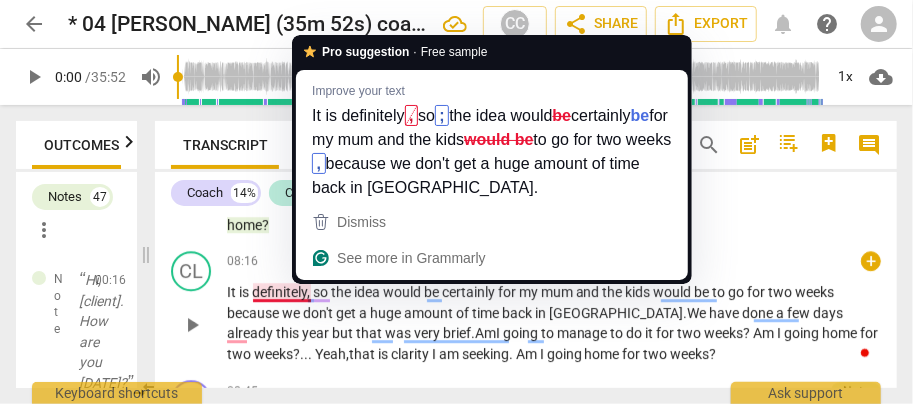 click on "definitely" at bounding box center (279, 292) 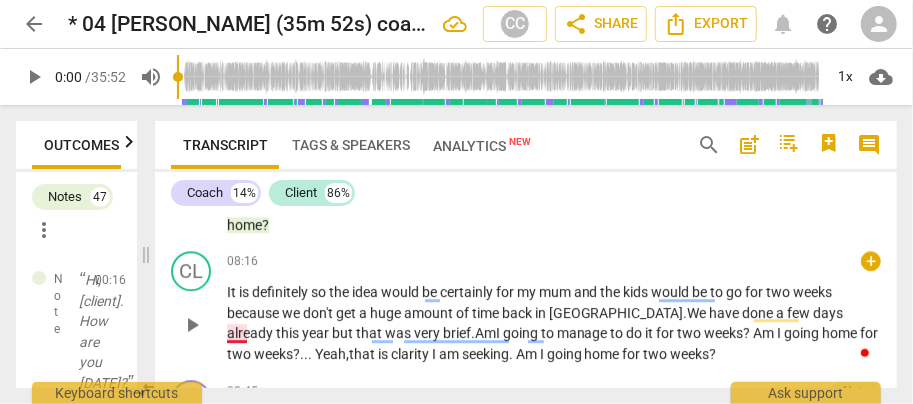 click on "but" at bounding box center [344, 333] 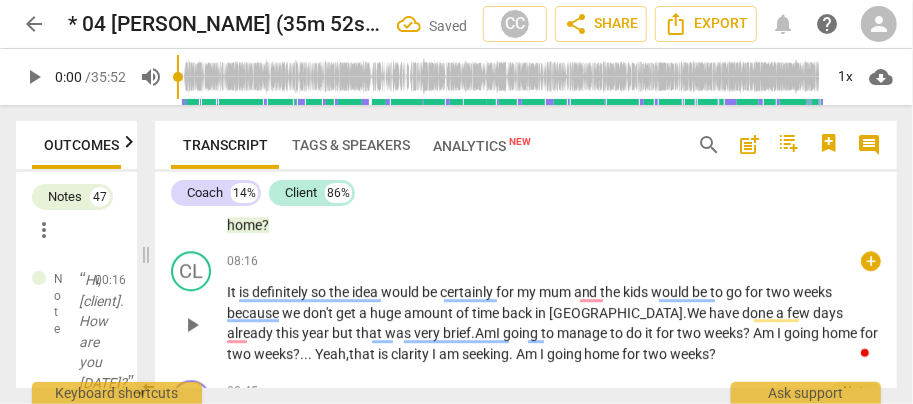 click on "year" at bounding box center (317, 333) 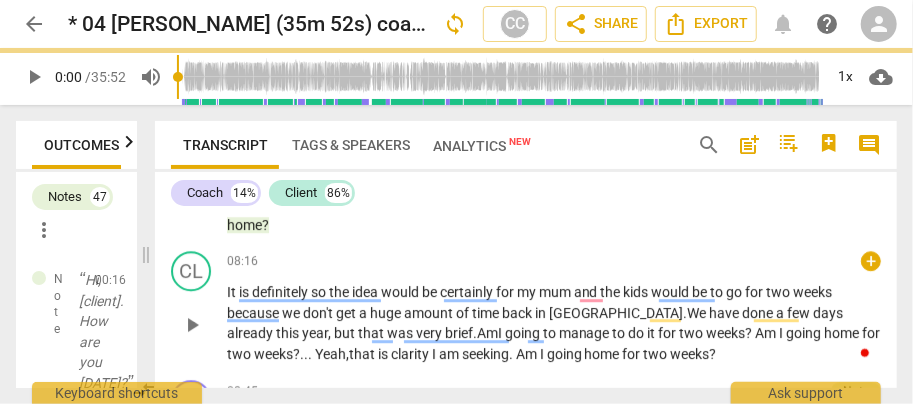 click on "mum" at bounding box center [556, 292] 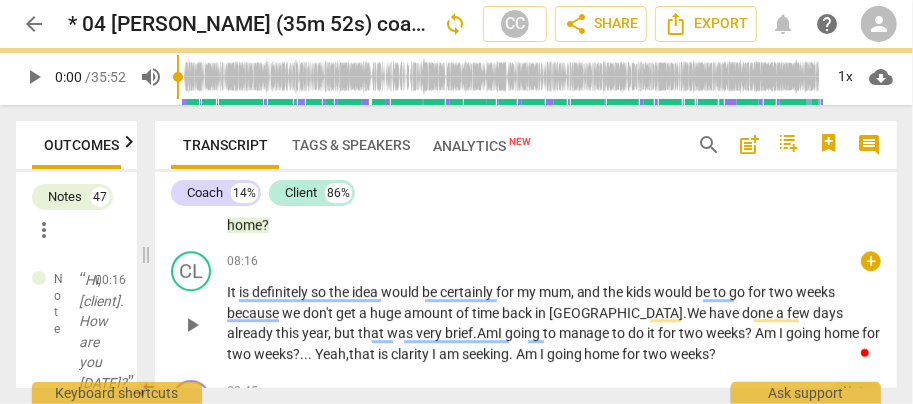 click on "It   is   definitely   so   the   idea   would   be   certainly   for   my   mum,   and   the   kids   would   be   to   go   for   two   weeks   because   we   don't   get   a   huge   amount   of   time   back   in   Perth.  W e   have   done   a   few   days   already   this   year,   but   that   was   very   brief.  A m  I   going   to   manage   to   do   it   for   two   weeks ?   Am   I   going   home   for   two   weeks ?...   Yeah,  that   is   clarity   I   am   seeking .   Am   I   going   home   for   two   weeks ?" at bounding box center [554, 323] 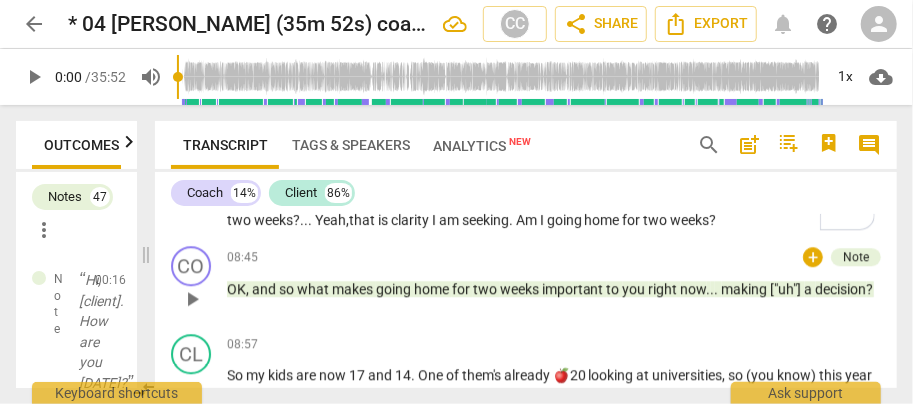 scroll, scrollTop: 2380, scrollLeft: 0, axis: vertical 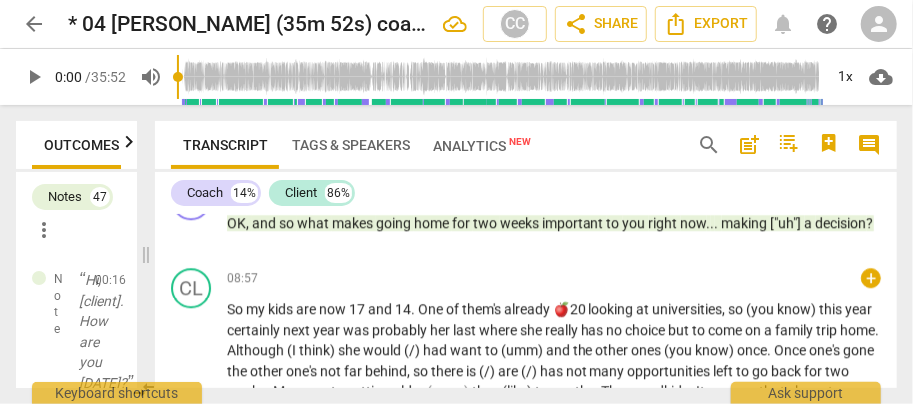 click on "now" at bounding box center [334, 309] 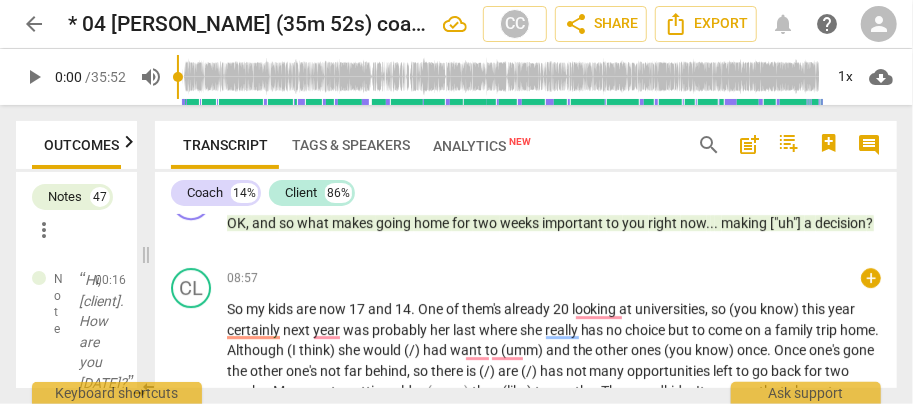 type 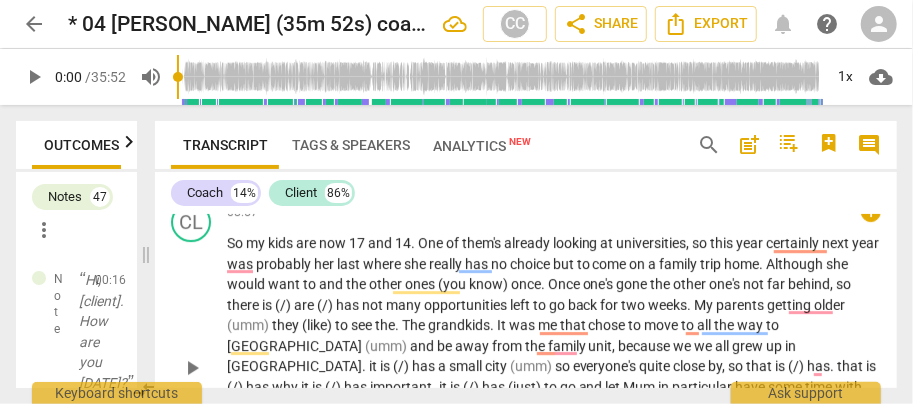 scroll, scrollTop: 2447, scrollLeft: 0, axis: vertical 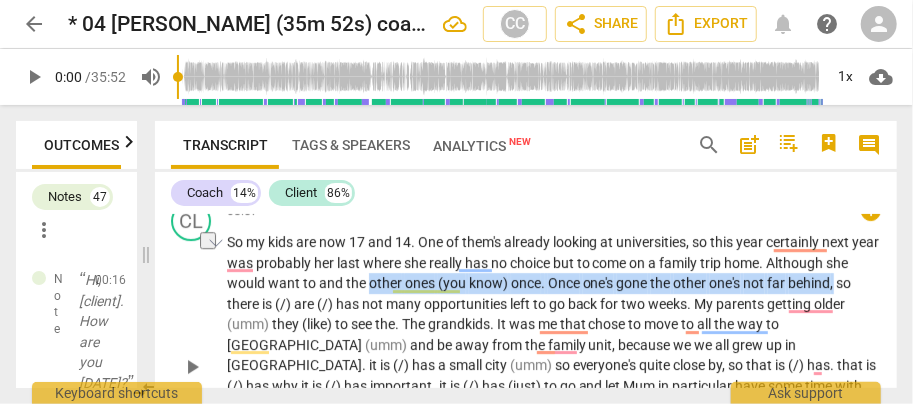 drag, startPoint x: 392, startPoint y: 286, endPoint x: 872, endPoint y: 288, distance: 480.00418 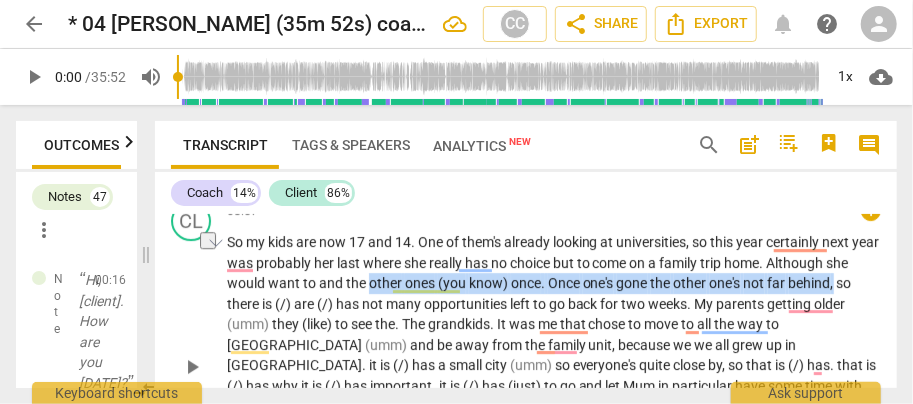 click on "So   my   kids   are   now   17   and   14 .   One   of   them's   already   looking   at   universities ,   so   this   year   certainly   next   year   was   probably   her   last   where   she   really   has   no   choice   but   to   come   on   a   family   trip   home .   Although   she   would   want   to   and   the   other   ones   (you   know)   once .   Once   one's   gone   the   other   one's   not   far   behind ,   so   there   is   (/)   are   (/)   has   not   many   opportunities   left   to   go   back   for   two   weeks .   My   parents   getting   older   (umm)   they   (like)   to   see   the .   The   grandkids .   It   was   me   that   chose   to   move   to   all   the   way   to   England   (umm)   and   be   away   from   the   family   unit ,   because   we   we   all   grew   up   in   Perth .   it   is   (/)   has   a   small   city   (umm)   so   everyone's   quite   close   by ,   so   that   is   (/)   has .   that   is   (/)   has   why   it   is   (/)   has   important ." at bounding box center [554, 365] 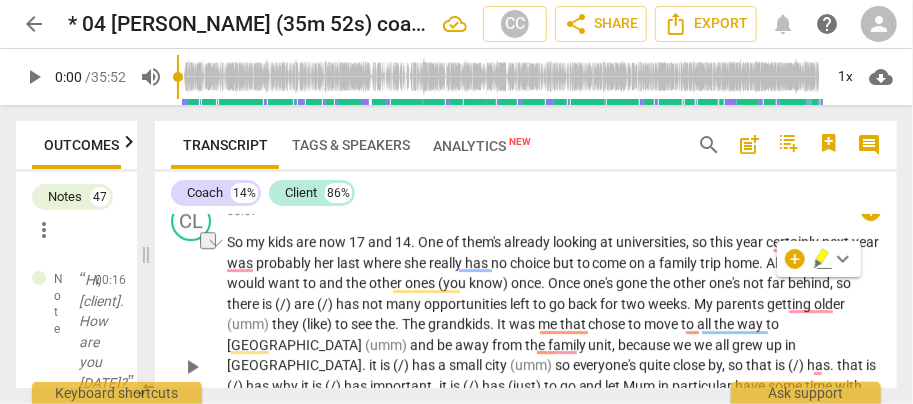 click on "So   my   kids   are   now   17   and   14 .   One   of   them's   already   looking   at   universities ,   so   this   year   certainly   next   year   was   probably   her   last   where   she   really   has   no   choice   but   to   come   on   a   family   trip   home .   Although   she   would   want   to   and   the   other   ones   (you   know)   once .   Once   one's   gone   the   other   one's   not   far   behind ,   so   there   is   (/)   are   (/)   has   not   many   opportunities   left   to   go   back   for   two   weeks .   My   parents   getting   older   (umm)   they   (like)   to   see   the .   The   grandkids .   It   was   me   that   chose   to   move   to   all   the   way   to   England   (umm)   and   be   away   from   the   family   unit ,   because   we   we   all   grew   up   in   Perth .   it   is   (/)   has   a   small   city   (umm)   so   everyone's   quite   close   by ,   so   that   is   (/)   has .   that   is   (/)   has   why   it   is   (/)   has   important ." at bounding box center [554, 365] 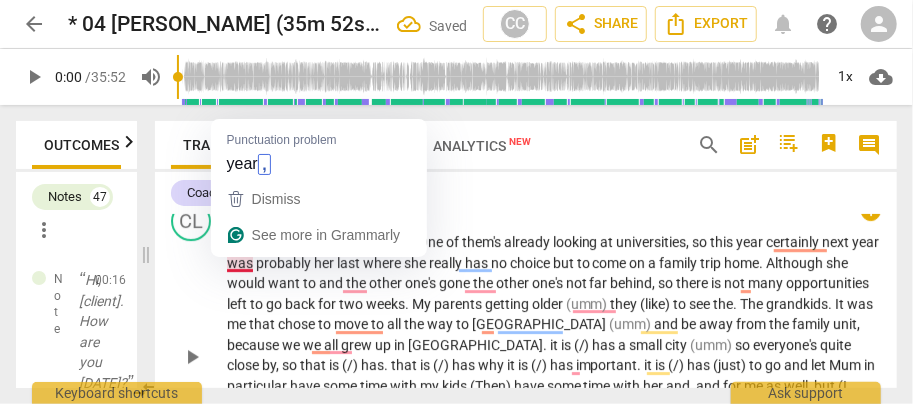 click on "year" at bounding box center (866, 242) 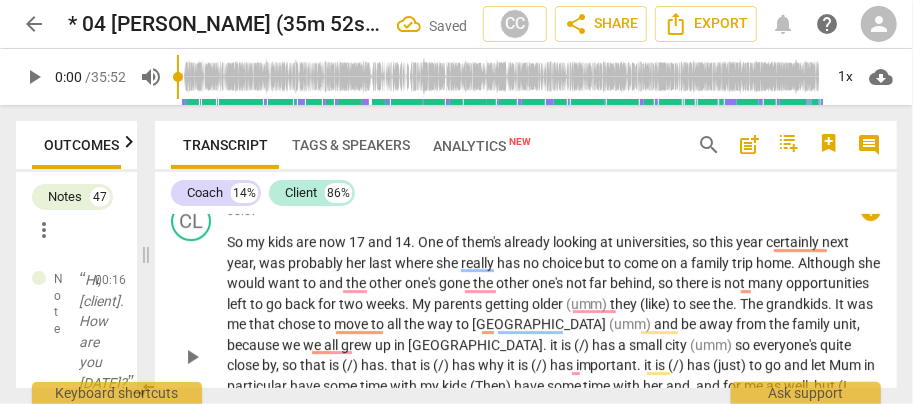click on "to" at bounding box center (311, 283) 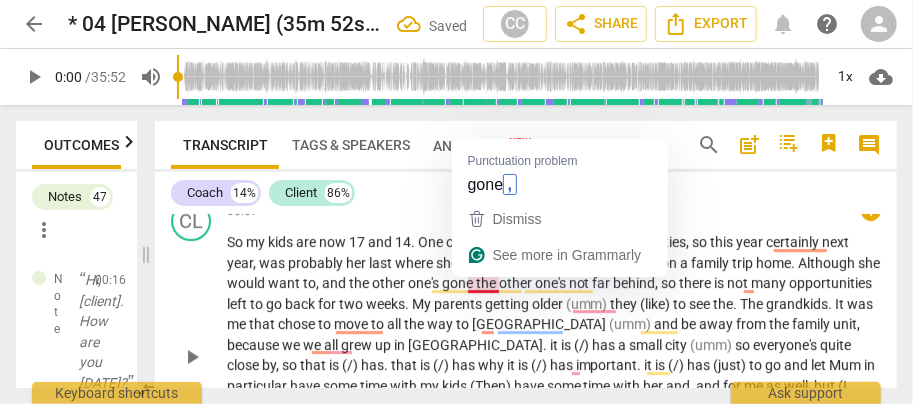 click on "gone" at bounding box center [459, 283] 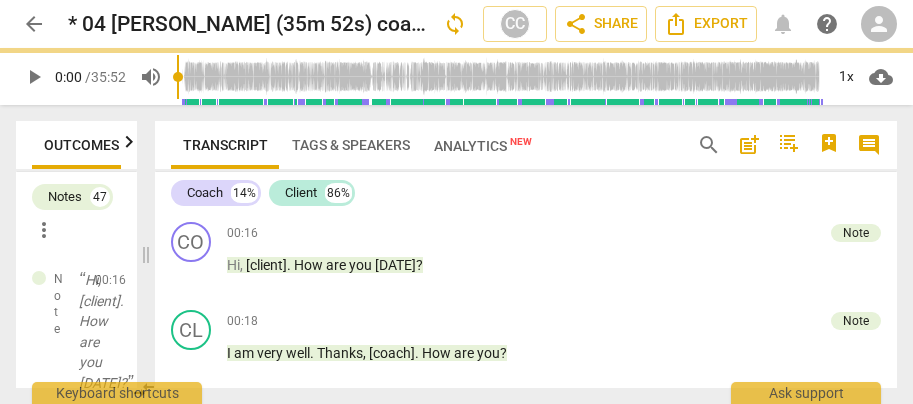 scroll, scrollTop: 0, scrollLeft: 0, axis: both 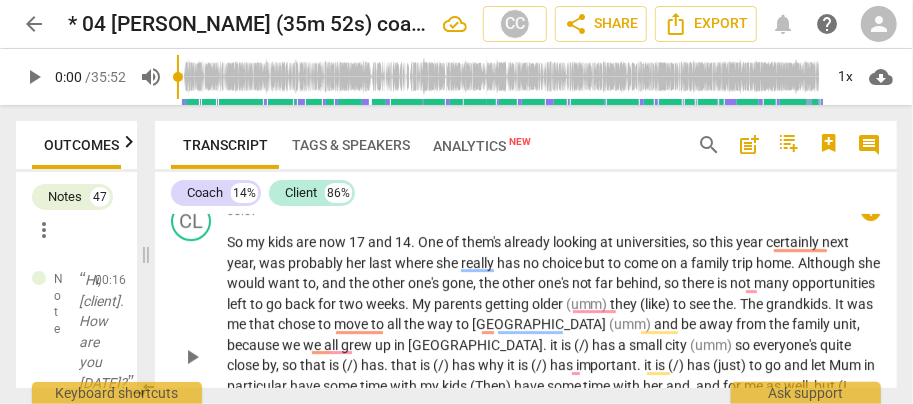 click on "there" at bounding box center [700, 283] 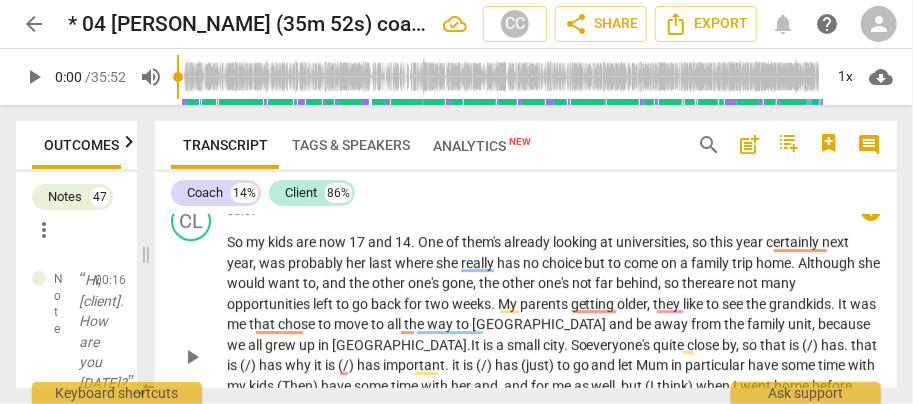 scroll, scrollTop: 2514, scrollLeft: 0, axis: vertical 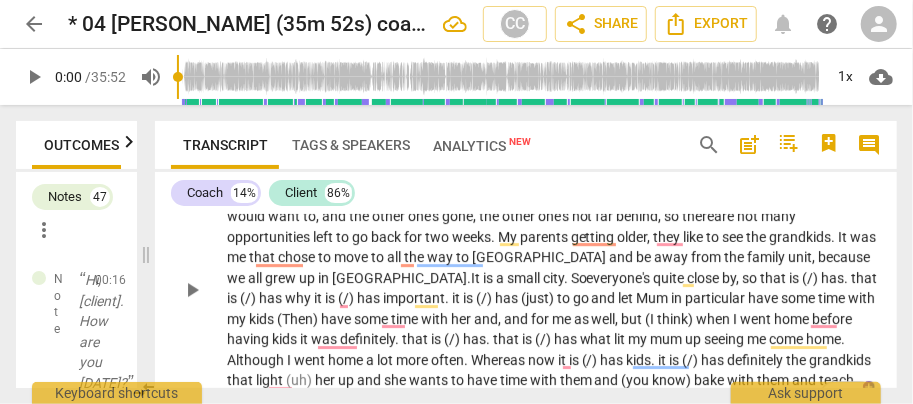 click on "city." at bounding box center [557, 278] 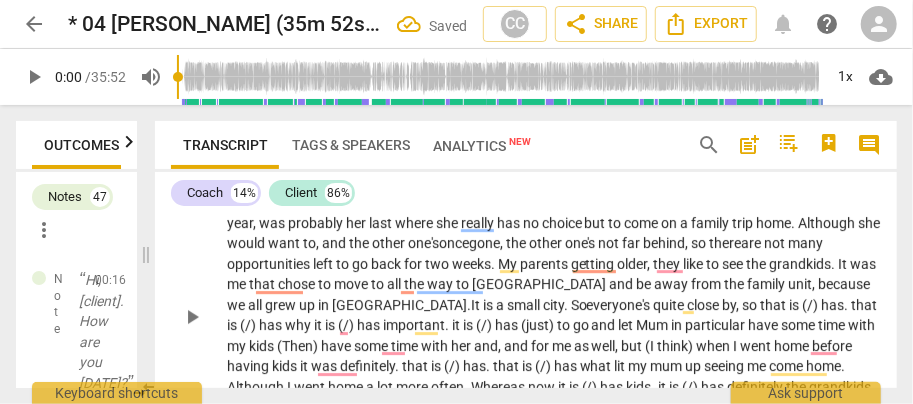scroll, scrollTop: 2509, scrollLeft: 0, axis: vertical 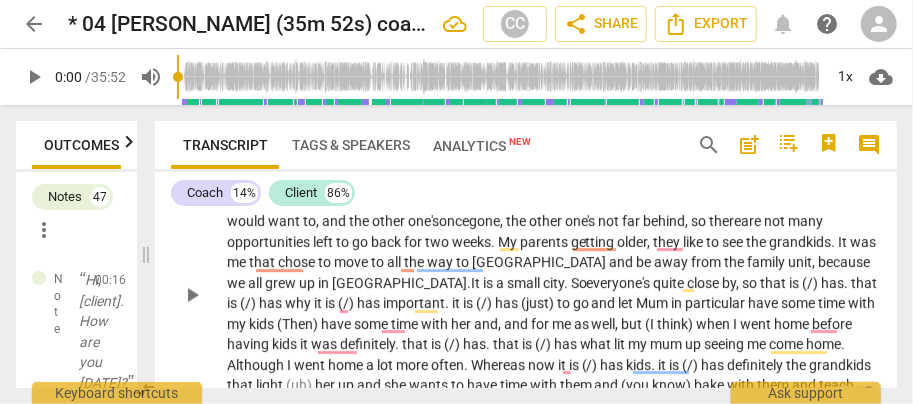 click on "so" at bounding box center (752, 283) 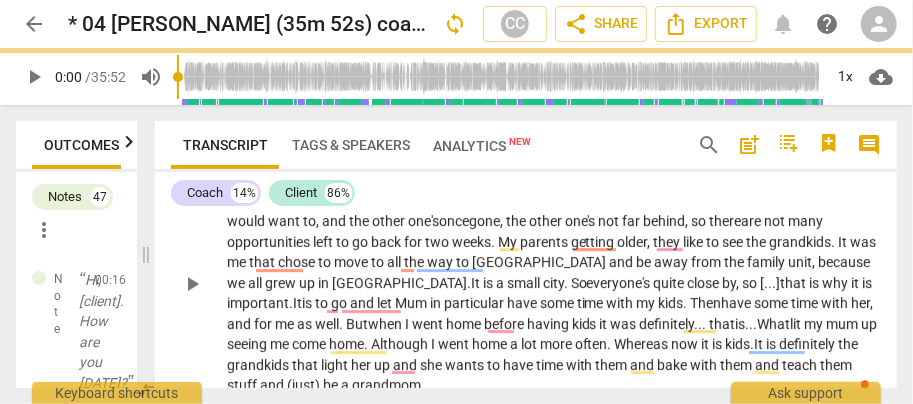 scroll, scrollTop: 2642, scrollLeft: 0, axis: vertical 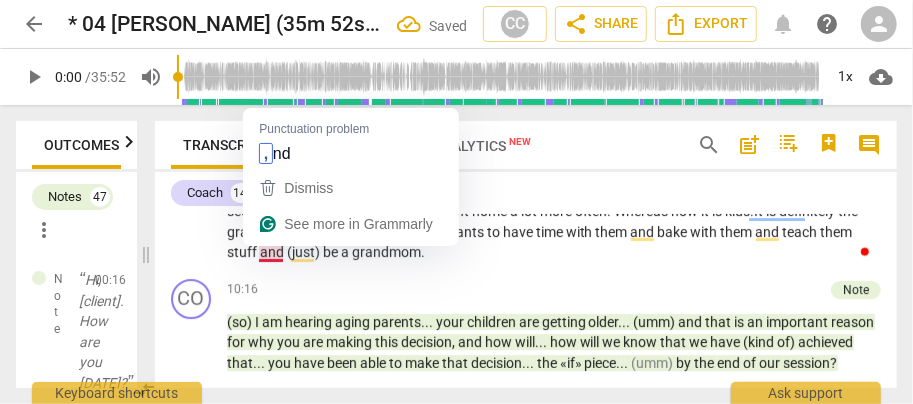 click on "and" at bounding box center [273, 252] 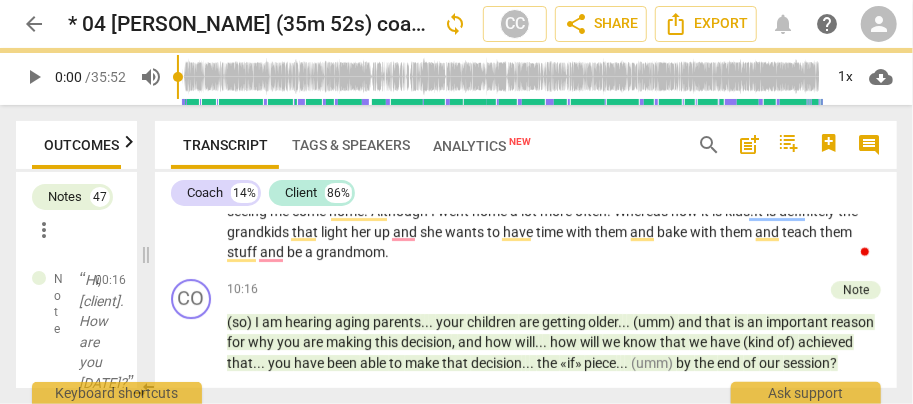 click on "stuff" at bounding box center (243, 252) 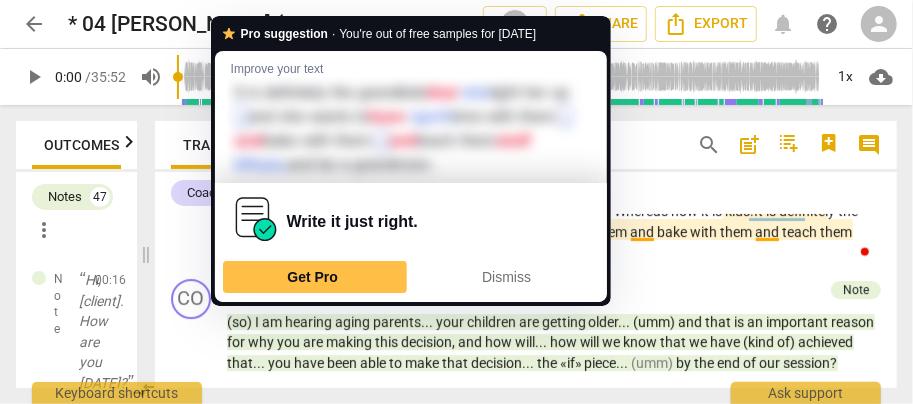 click on "CL play_arrow pause 08:57 + keyboard_arrow_right So   my   kids   are   now   17   and   14 .   One   of   them's   already   looking   at   universities ,   so   this   year   certainly   next   year,   was   probably   her   last   where   she   really   has   no   choice   but   to   come   on   a   family   trip   home .   Although   she   would   want   to,   and   the   other   one's  once  gone,   the   other   one's   not   far   behind ,   so   there  are   not   many   opportunities   left   to   go   back   for   two   weeks .   My   parents   getting   older,   they   like   to   see   the   grandkids .   It   was   me   that   chose   to   move   to   all   the   way   to   England   and   be   away   from   the   family   unit ,   because   we   all   grew   up   in   Perth .  I t   is   a   small   city.   So  everyone's   quite   close   by ,   so [...]  that   is   why   it   is   important .  I t  is   to   go   and   let   Mum   in   particular   have   some   time   with   my" at bounding box center (526, 134) 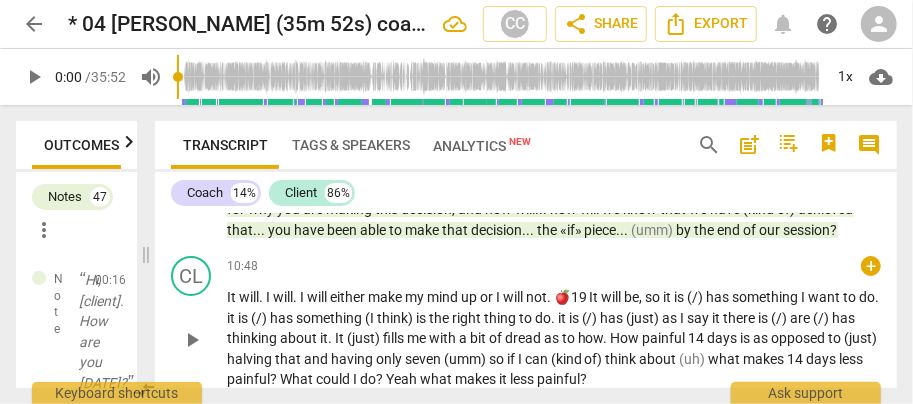 scroll, scrollTop: 2776, scrollLeft: 0, axis: vertical 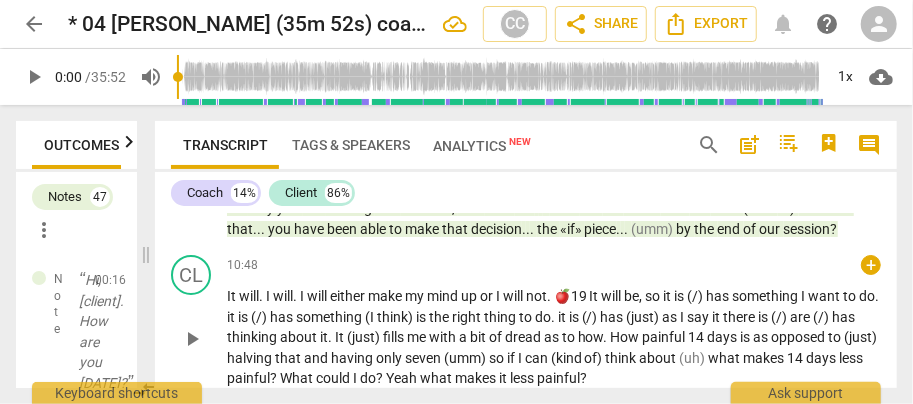 click on "play_arrow pause" at bounding box center [201, 339] 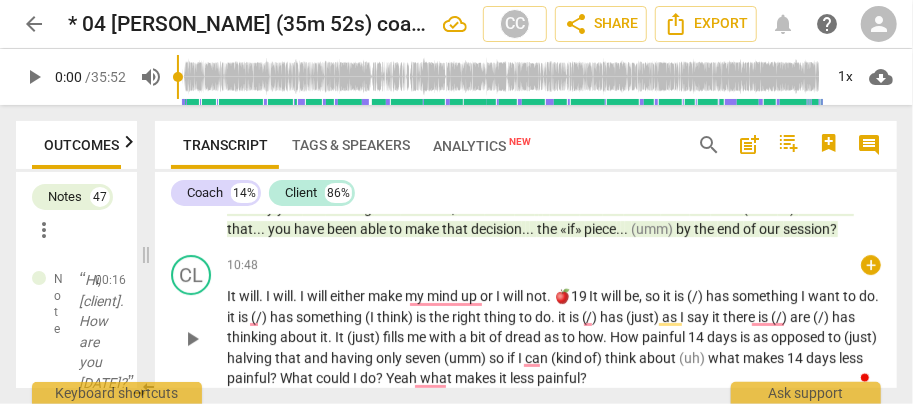 type 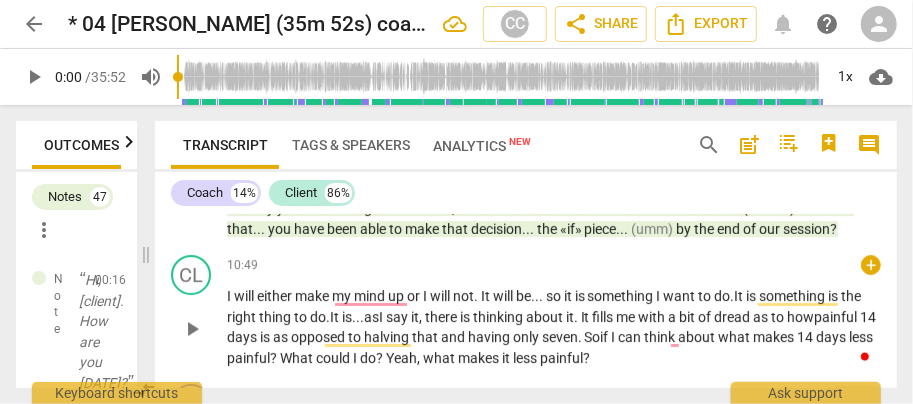 click on "So" at bounding box center [593, 337] 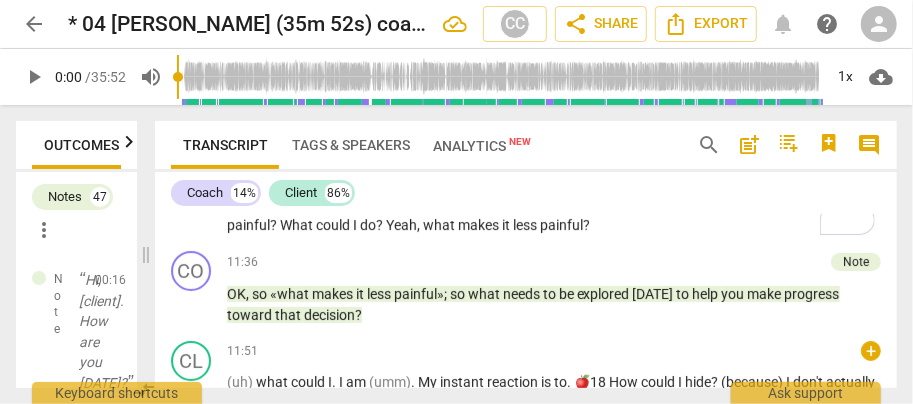 scroll, scrollTop: 3042, scrollLeft: 0, axis: vertical 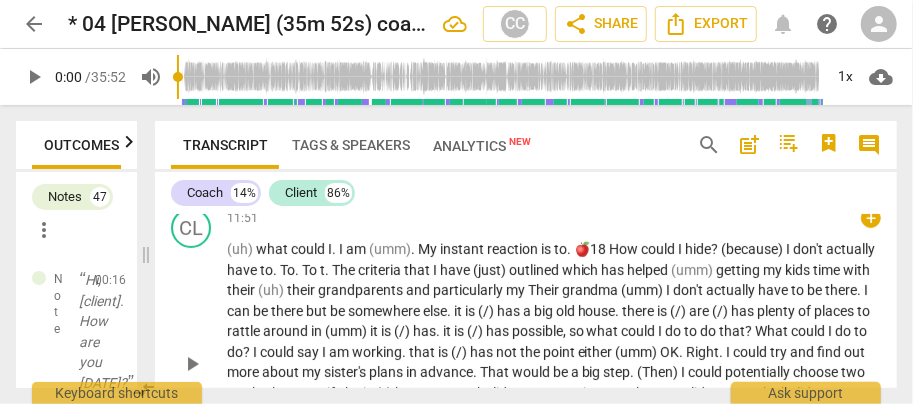 click on "(uh)" at bounding box center [241, 249] 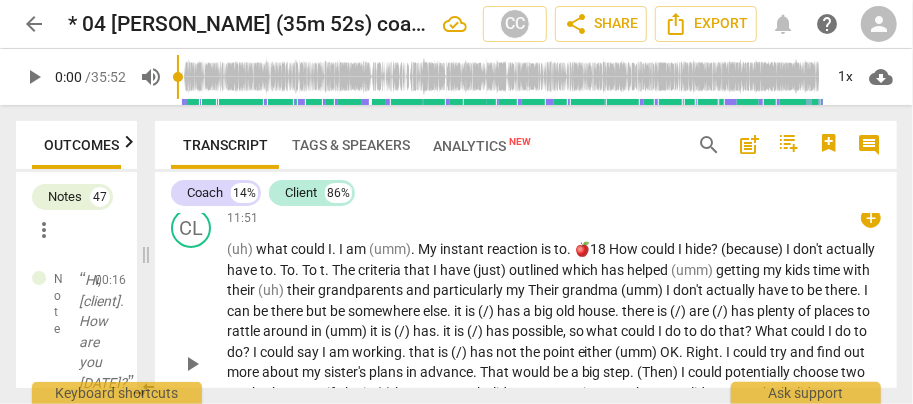 type 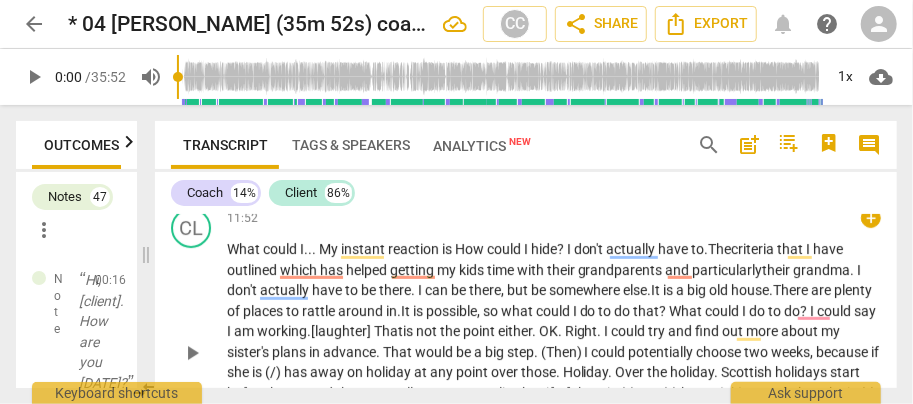 scroll, scrollTop: 3109, scrollLeft: 0, axis: vertical 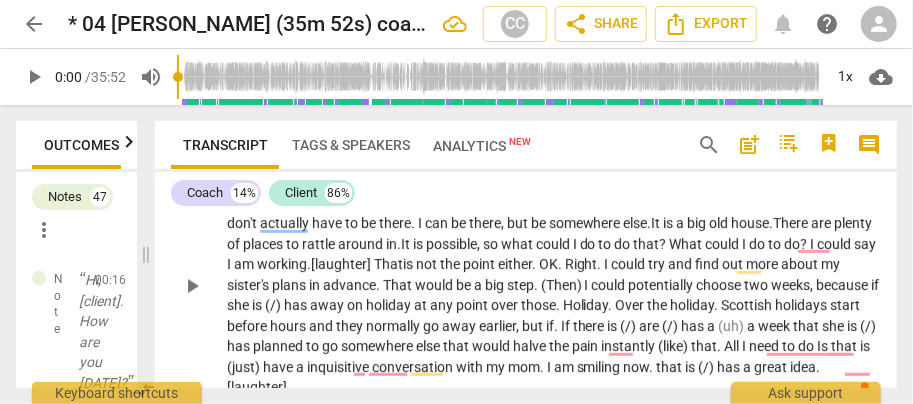 click on "my" at bounding box center (831, 264) 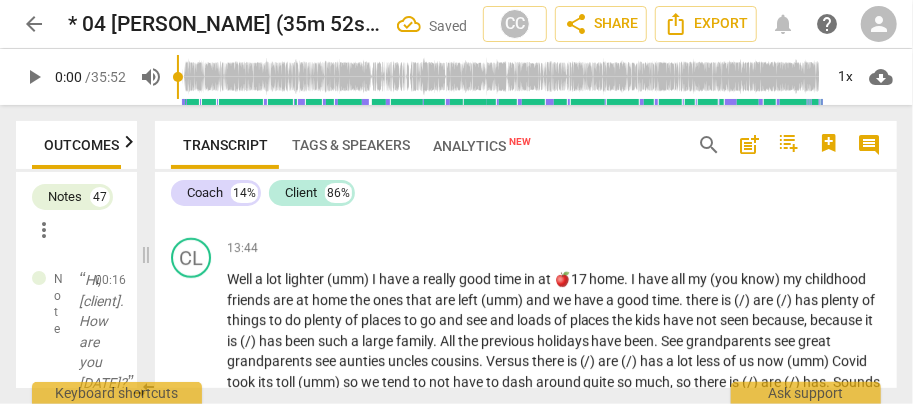 scroll, scrollTop: 3376, scrollLeft: 0, axis: vertical 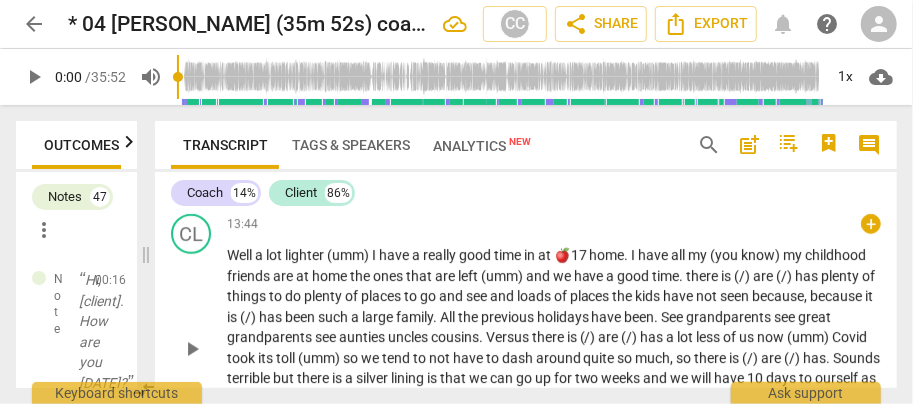 click on "lot" at bounding box center [275, 255] 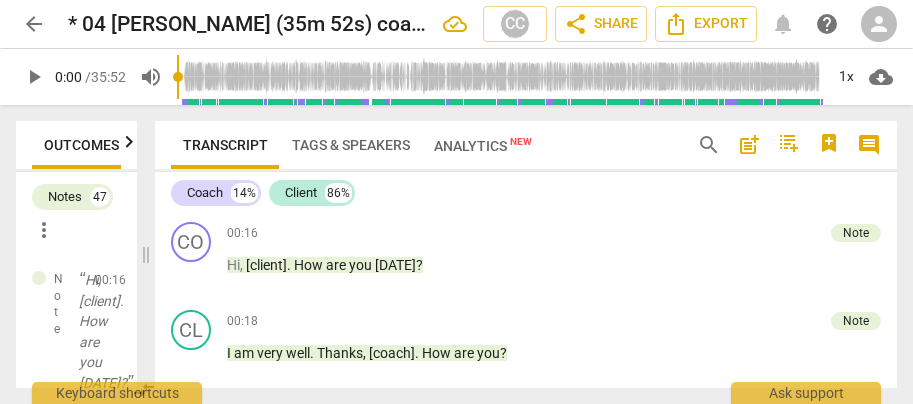 type 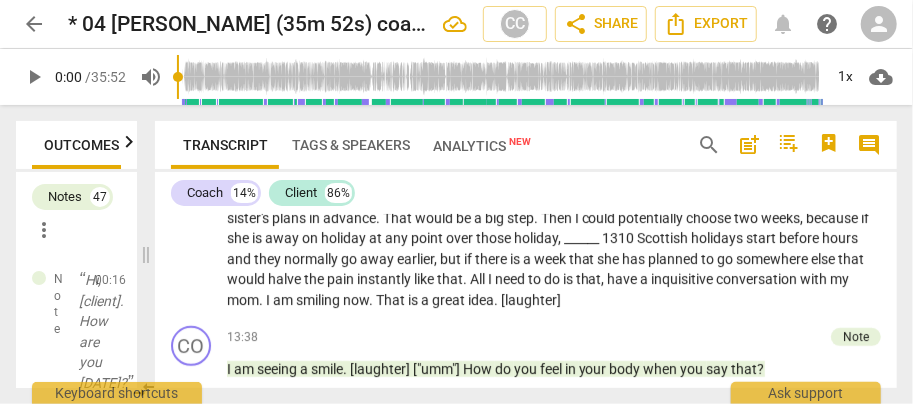 scroll, scrollTop: 3442, scrollLeft: 0, axis: vertical 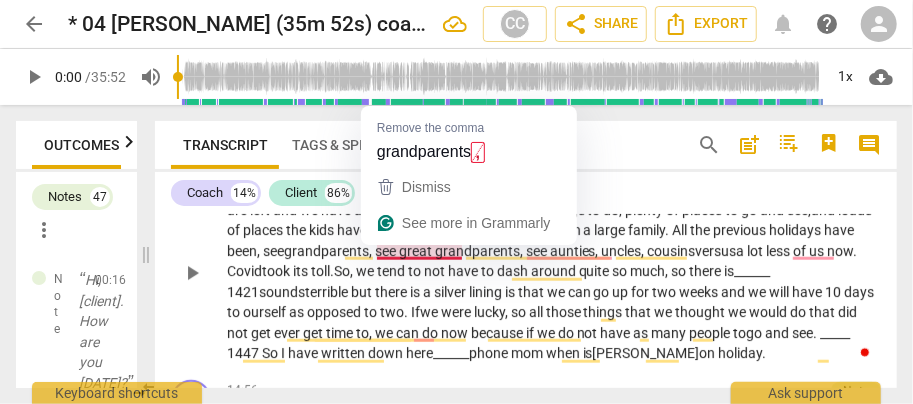 click on "grandparents," at bounding box center (329, 251) 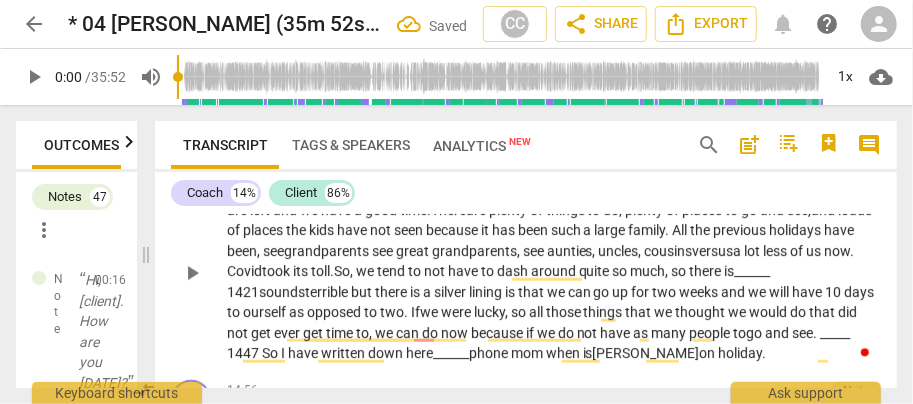 click on "we" at bounding box center (366, 271) 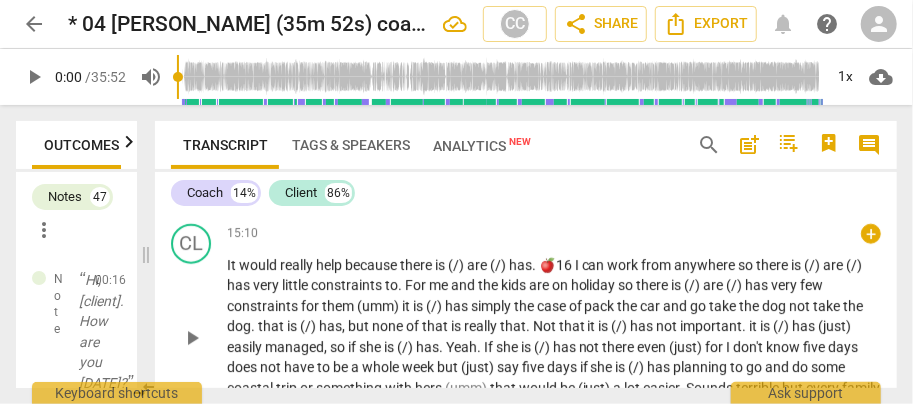 scroll, scrollTop: 3709, scrollLeft: 0, axis: vertical 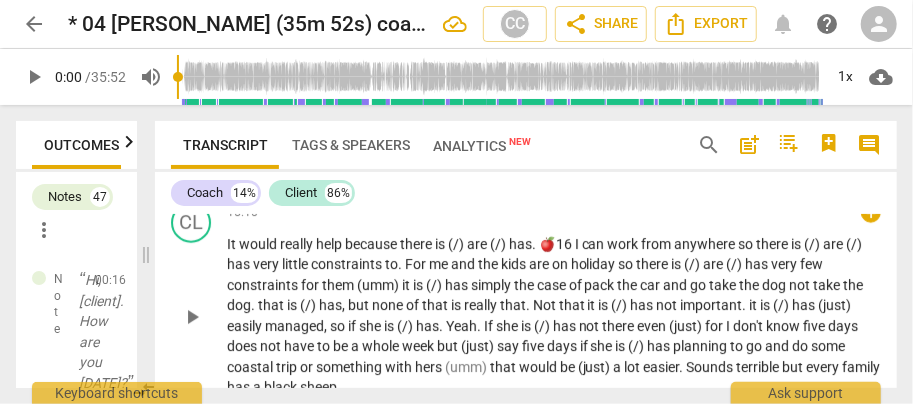click on "there" at bounding box center (417, 244) 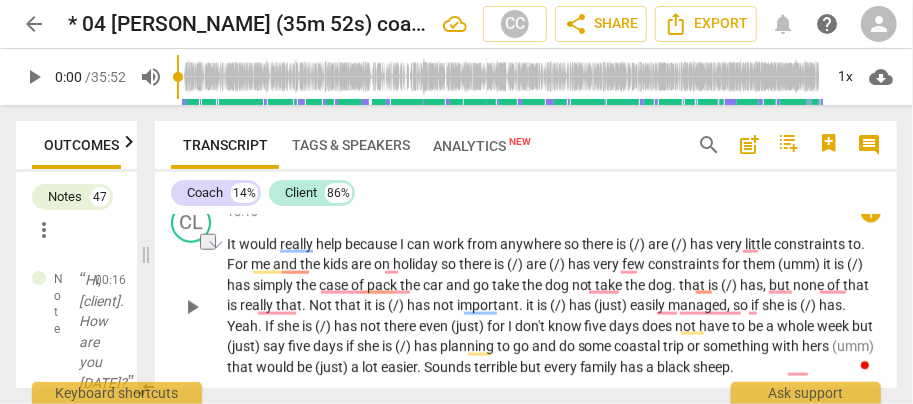 type 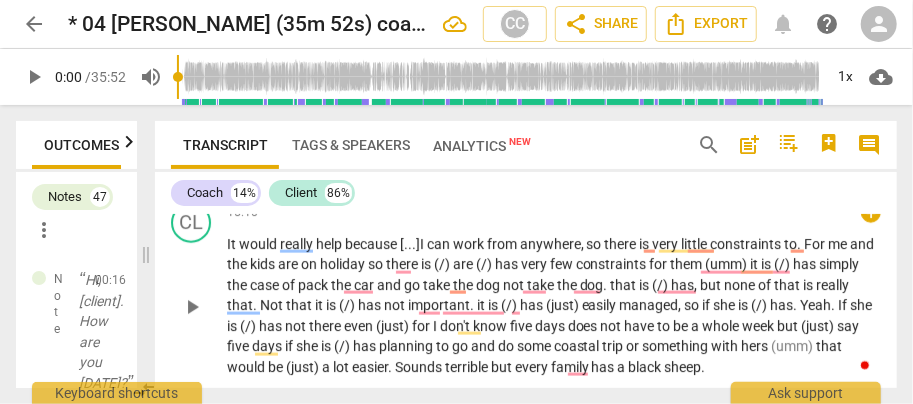 click on "is" at bounding box center [646, 244] 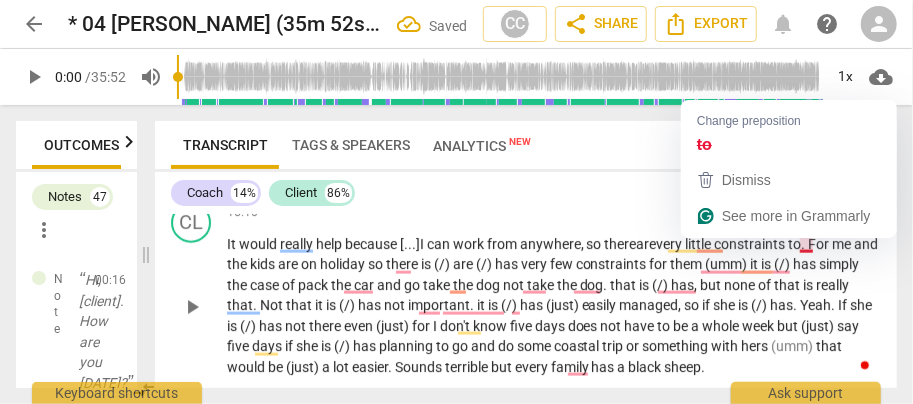 click on "to" at bounding box center [795, 244] 